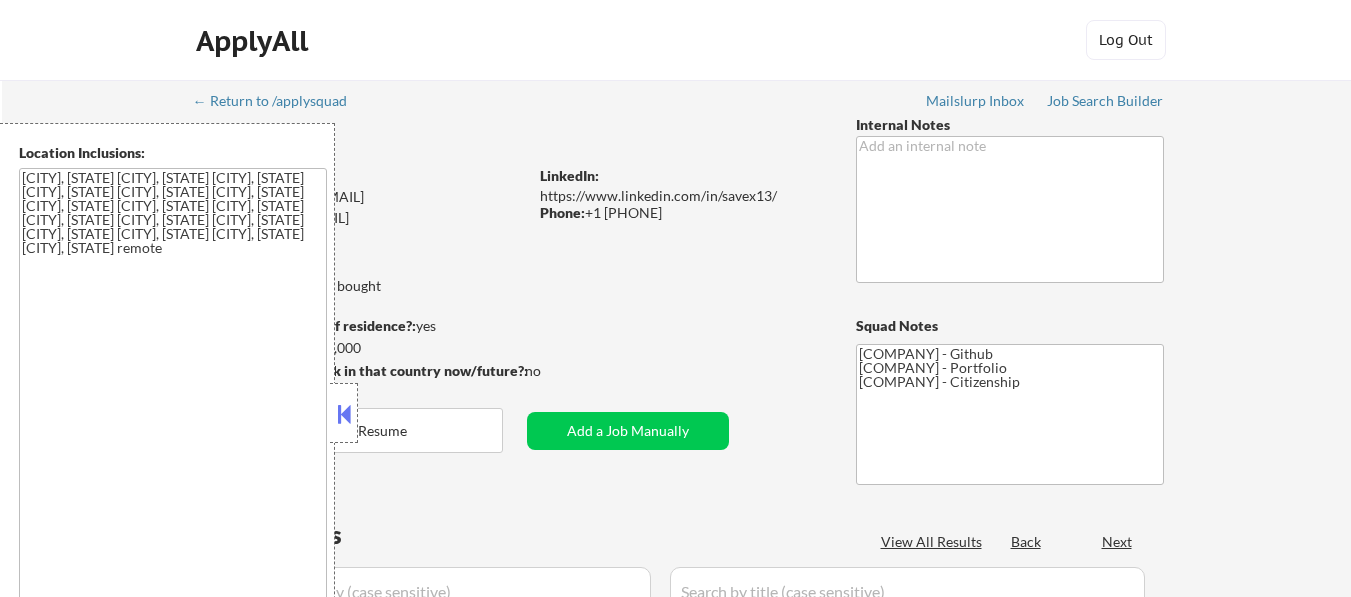 select on ""applied"" 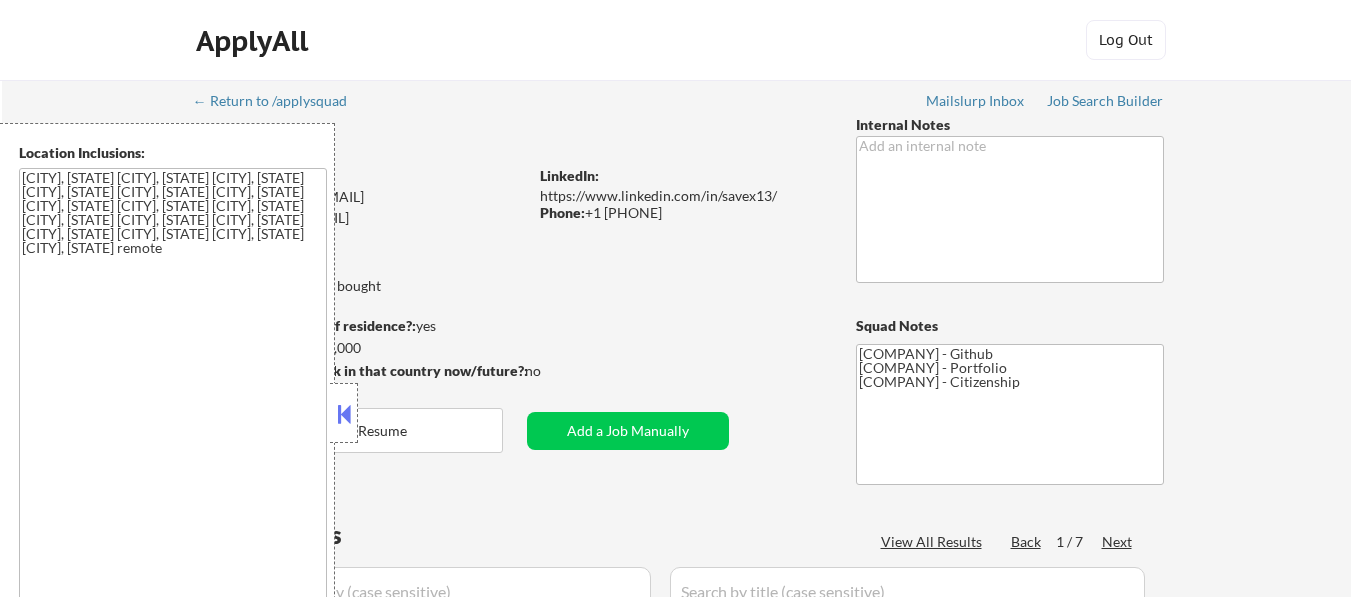 select on ""pending"" 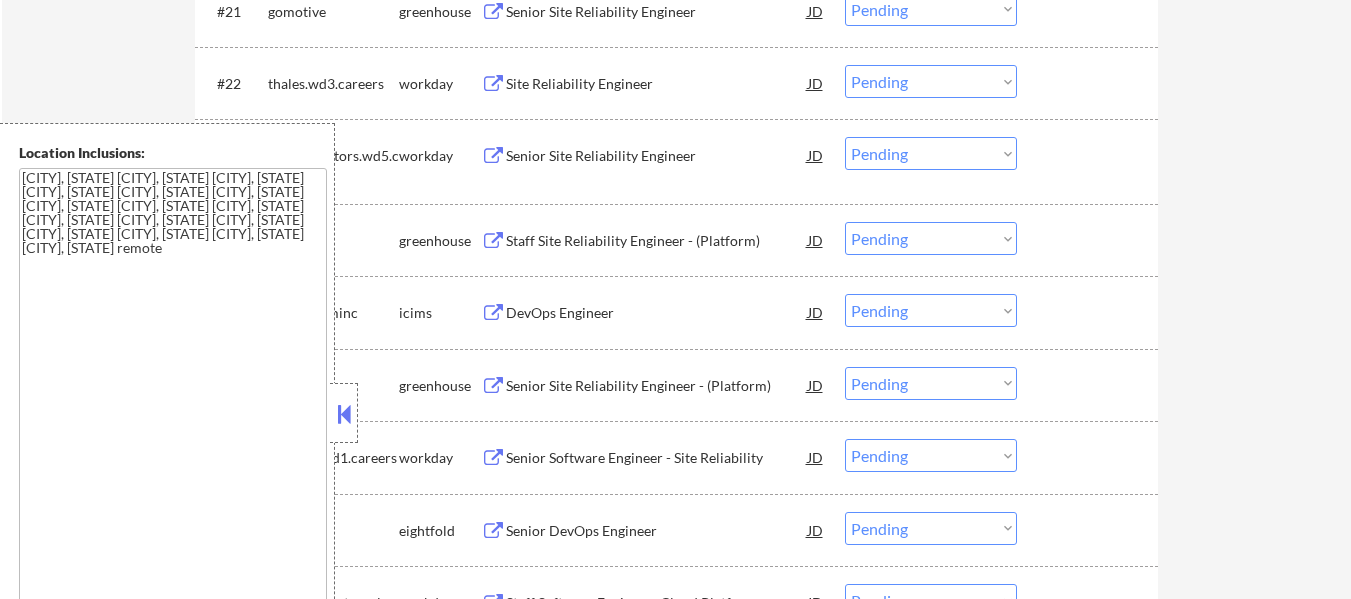 scroll, scrollTop: 2242, scrollLeft: 0, axis: vertical 